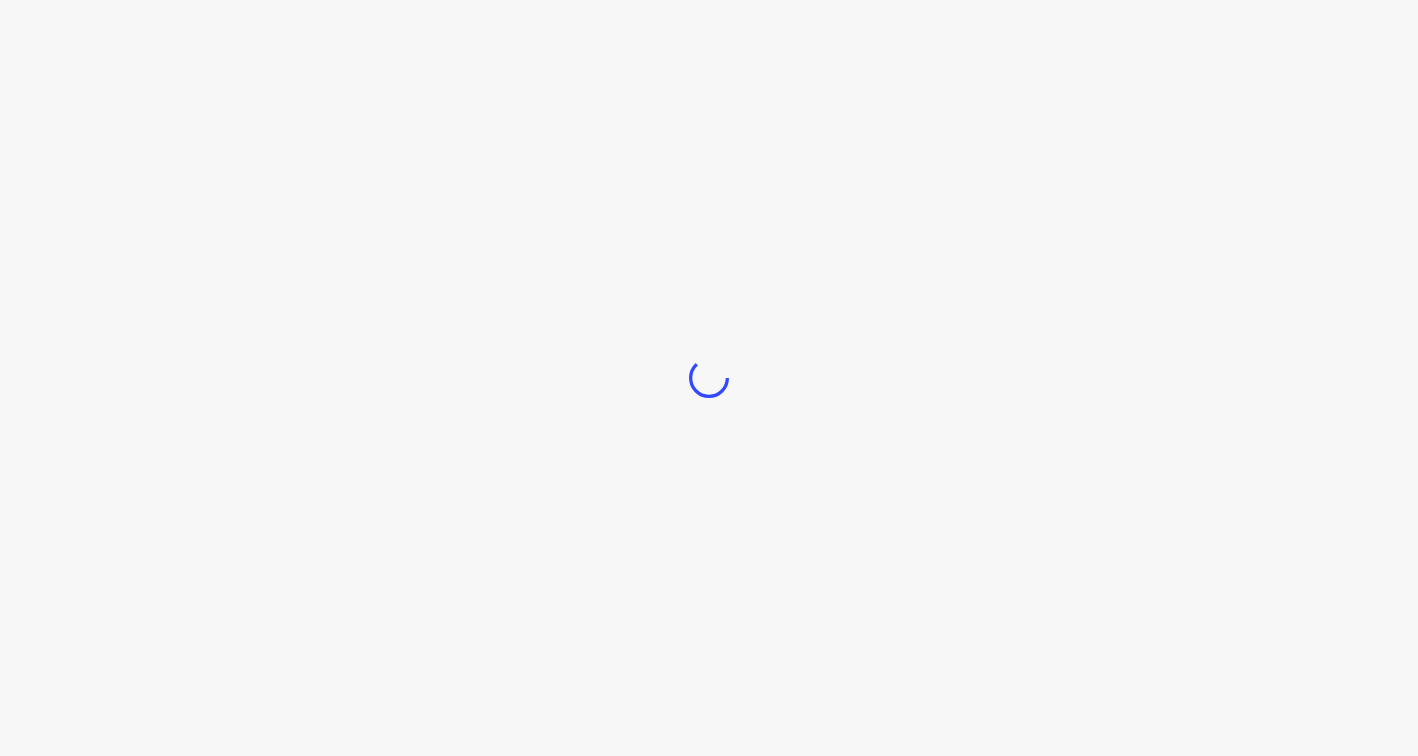 scroll, scrollTop: 0, scrollLeft: 0, axis: both 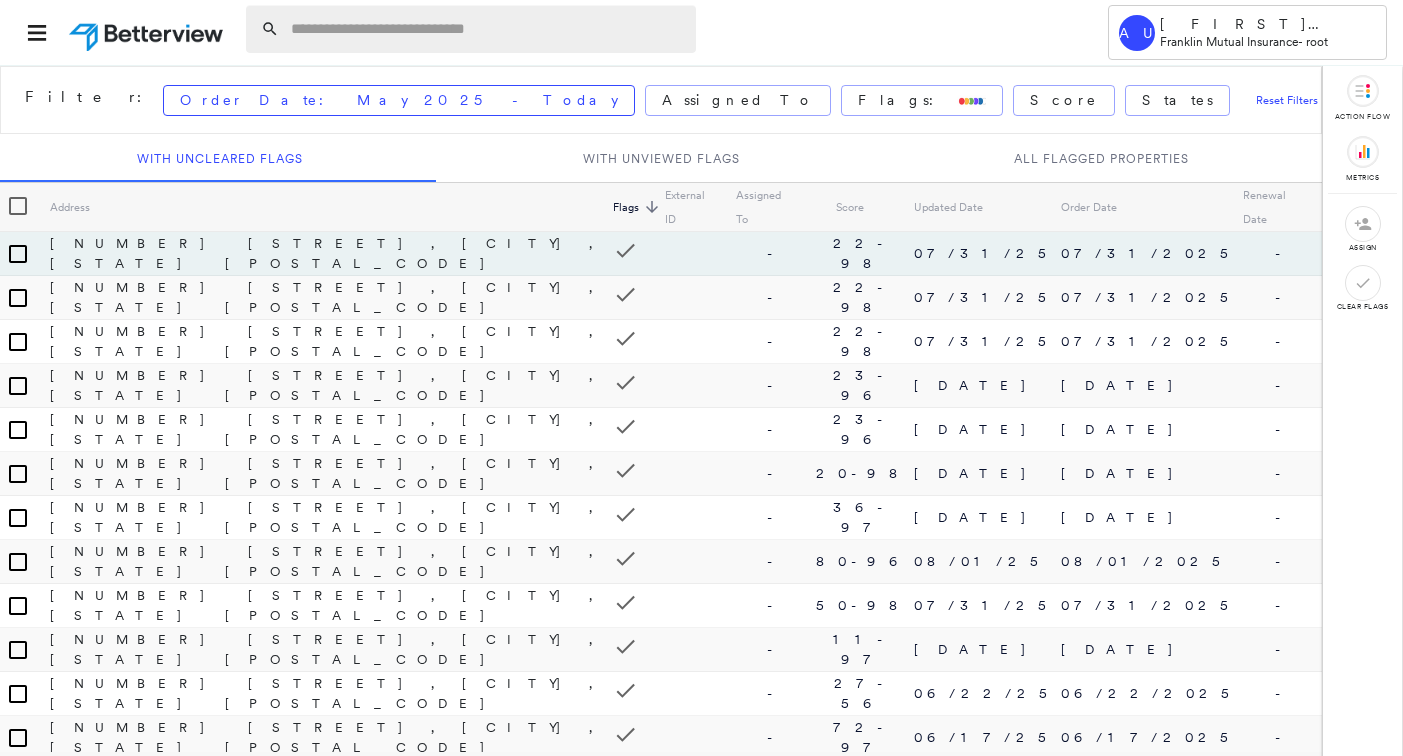 click at bounding box center (487, 29) 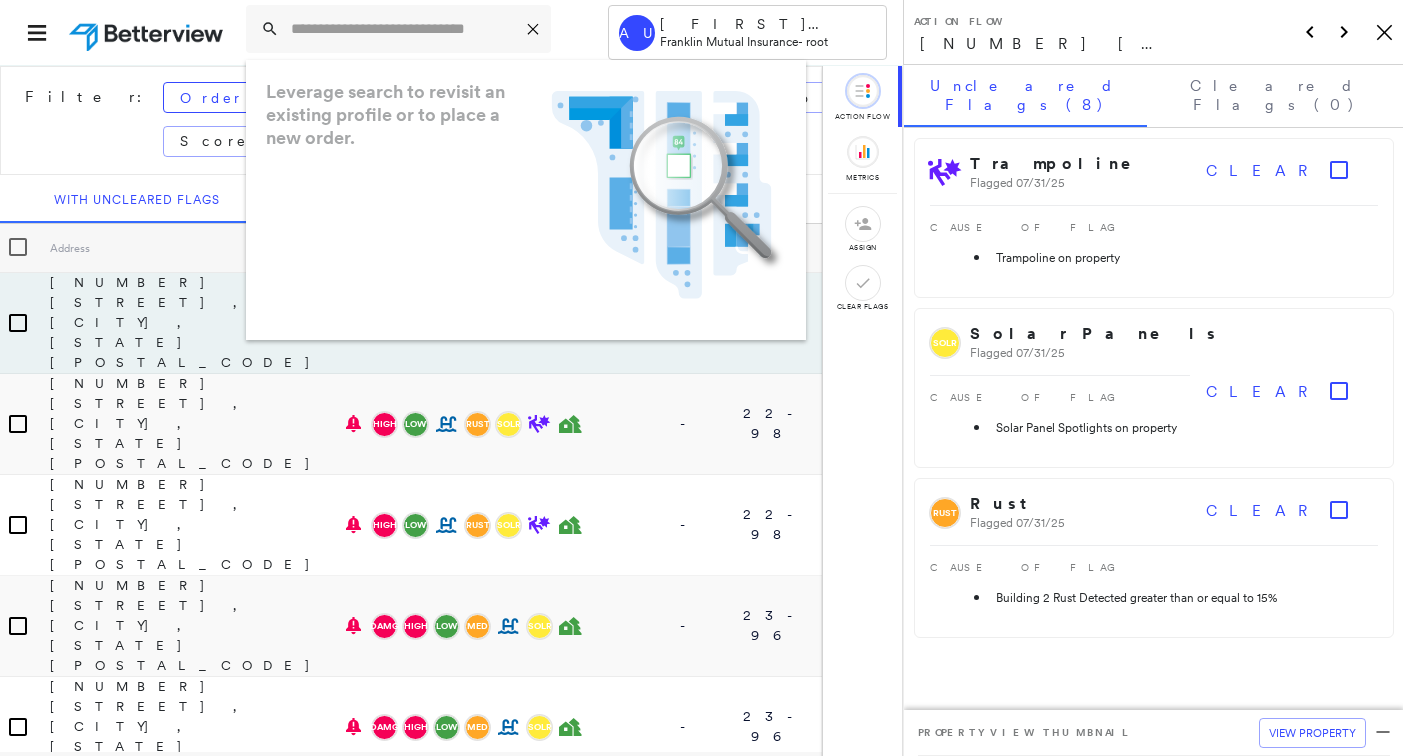 paste on "**********" 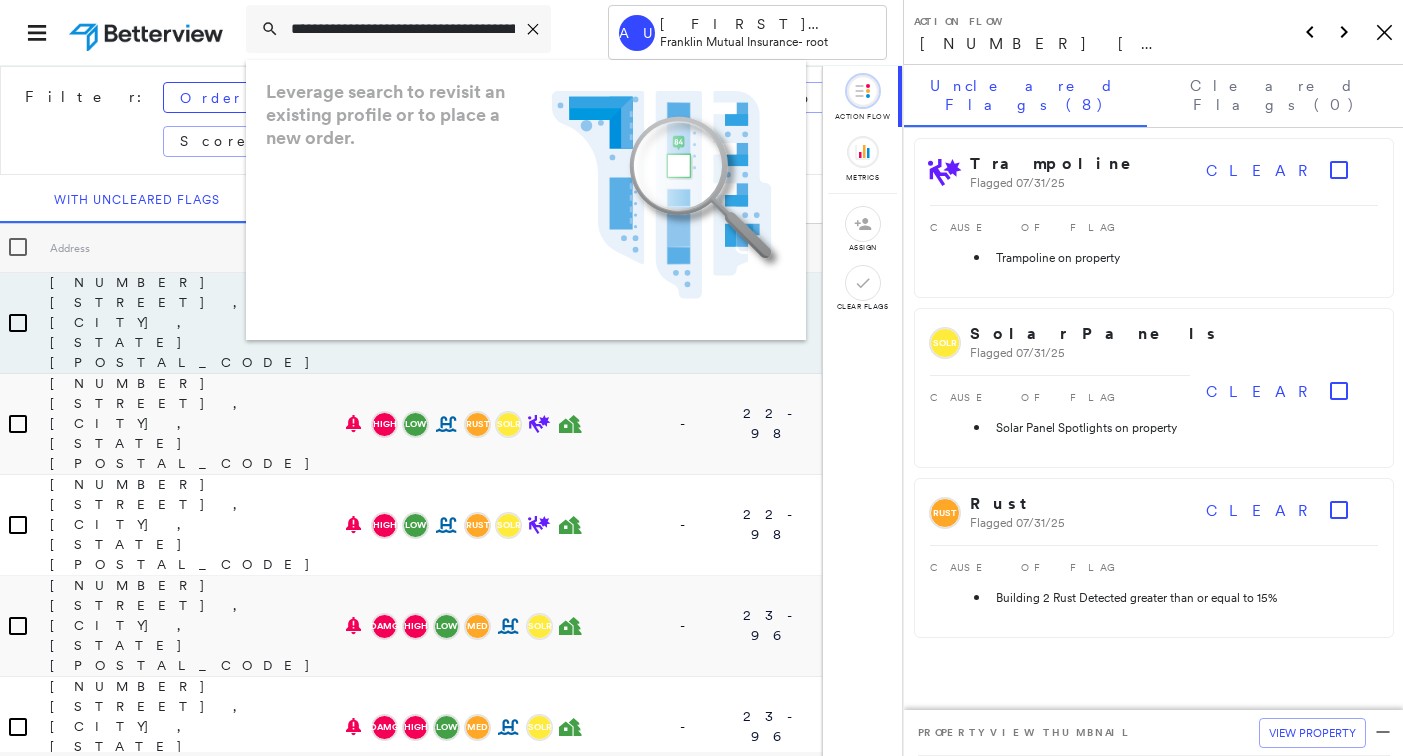 scroll, scrollTop: 0, scrollLeft: 101, axis: horizontal 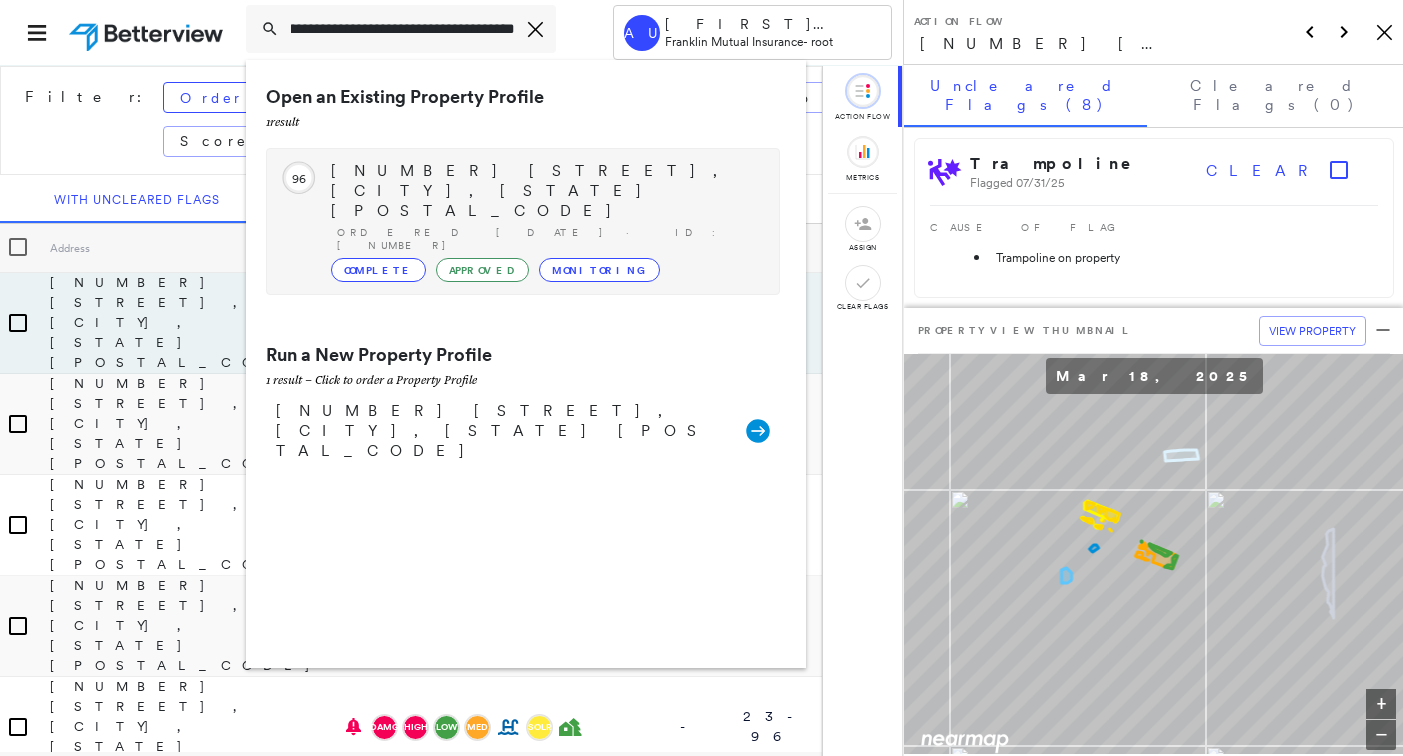 type on "**********" 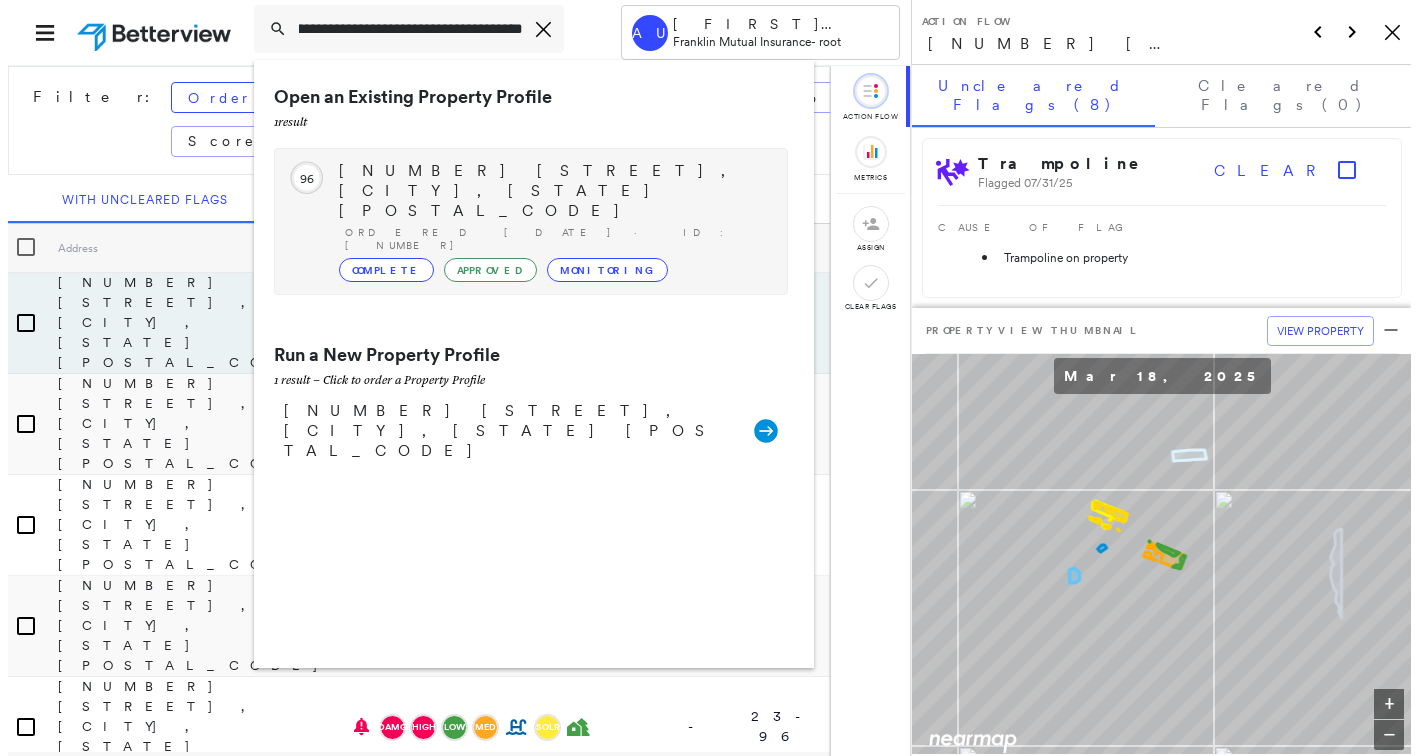 scroll, scrollTop: 0, scrollLeft: 0, axis: both 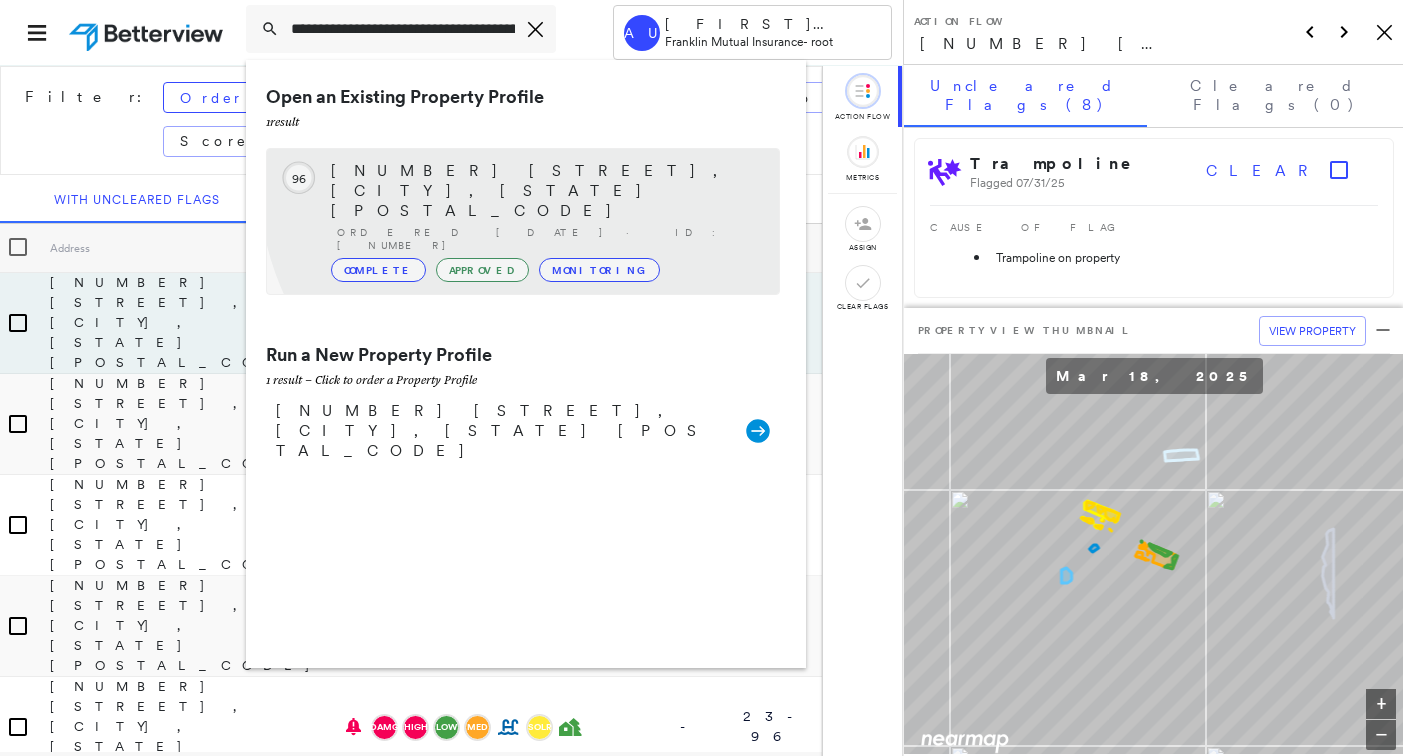 click on "[NUMBER] [STREET], [CITY], [STATE] [POSTAL_CODE]" at bounding box center (545, 191) 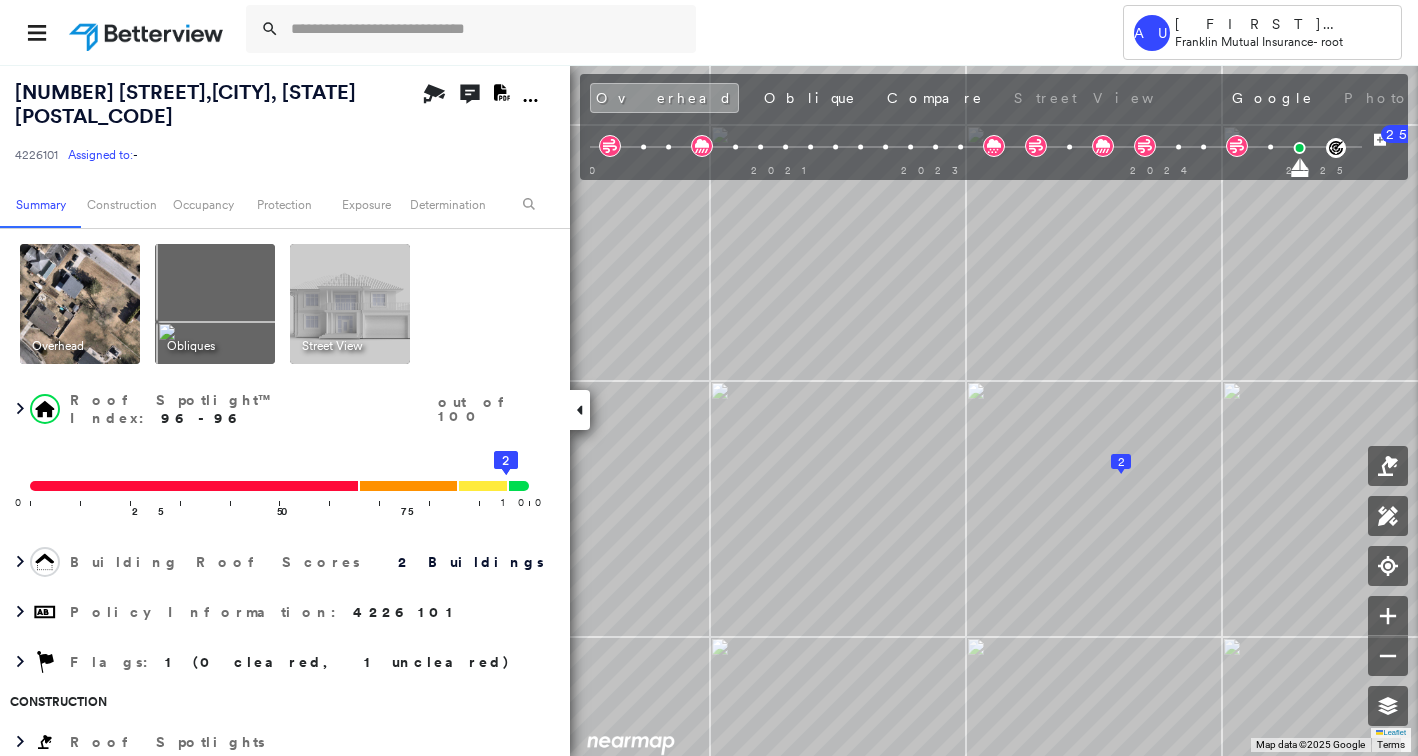 click on "February 26, 2025" at bounding box center [1564, 100] 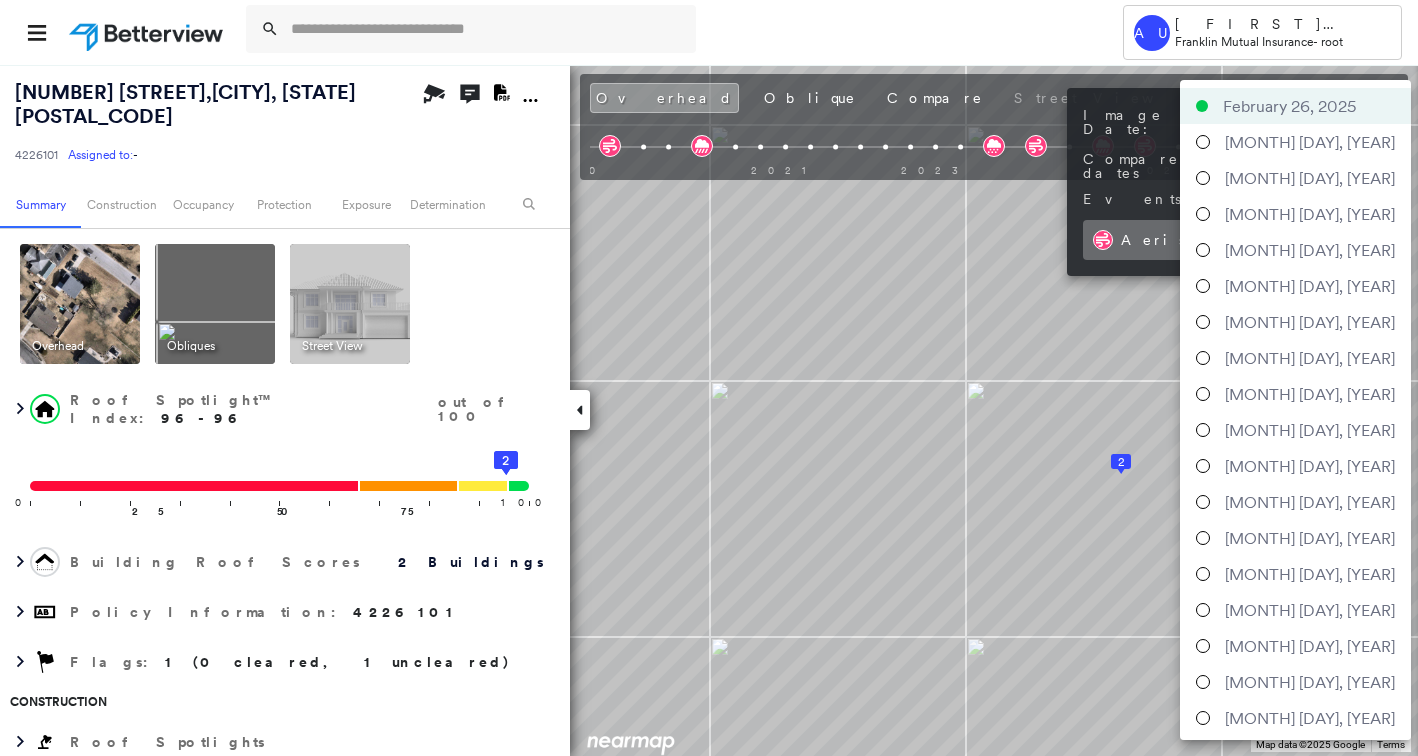 click on "Tower AU Alanna Utter Franklin Mutual Insurance - root [NUMBER] [STREET] , [CITY], [STATE] [POSTAL_CODE] [NUMBER] Assigned to: - Assigned to: - [NUMBER] Assigned to: - Open Comments Download PDF Report Summary Construction Occupancy Protection Exposure Determination Overhead Obliques Street View Roof Spotlight™ Index : 96-96 out of 100 0 100 25 50 75 1 2 Building Roof Scores 2 Buildings Policy Information : [NUMBER] Flags : 1 (0 cleared, 1 uncleared) Construction Roof Spotlights Property Features Roof Size & Shape : 2 buildings BuildZoom - Building Permit Data and Analysis Occupancy Place Detail Protection Exposure FEMA Risk Index Wind Flood Regional Hazard: 2 out of 5 Additional Perils Tree Fall Risk: Present Determination Flags : 1 (0 cleared, 1 uncleared) Uncleared Flags (1) Cleared Flags (0) LOW Low Priority Flagged [DATE] Clear Action Taken New Entry History Quote/New Business Terms & Conditions Added ACV Endorsement Added Cosmetic Endorsement Inspection/Loss Control General Save Renewal" at bounding box center (709, 378) 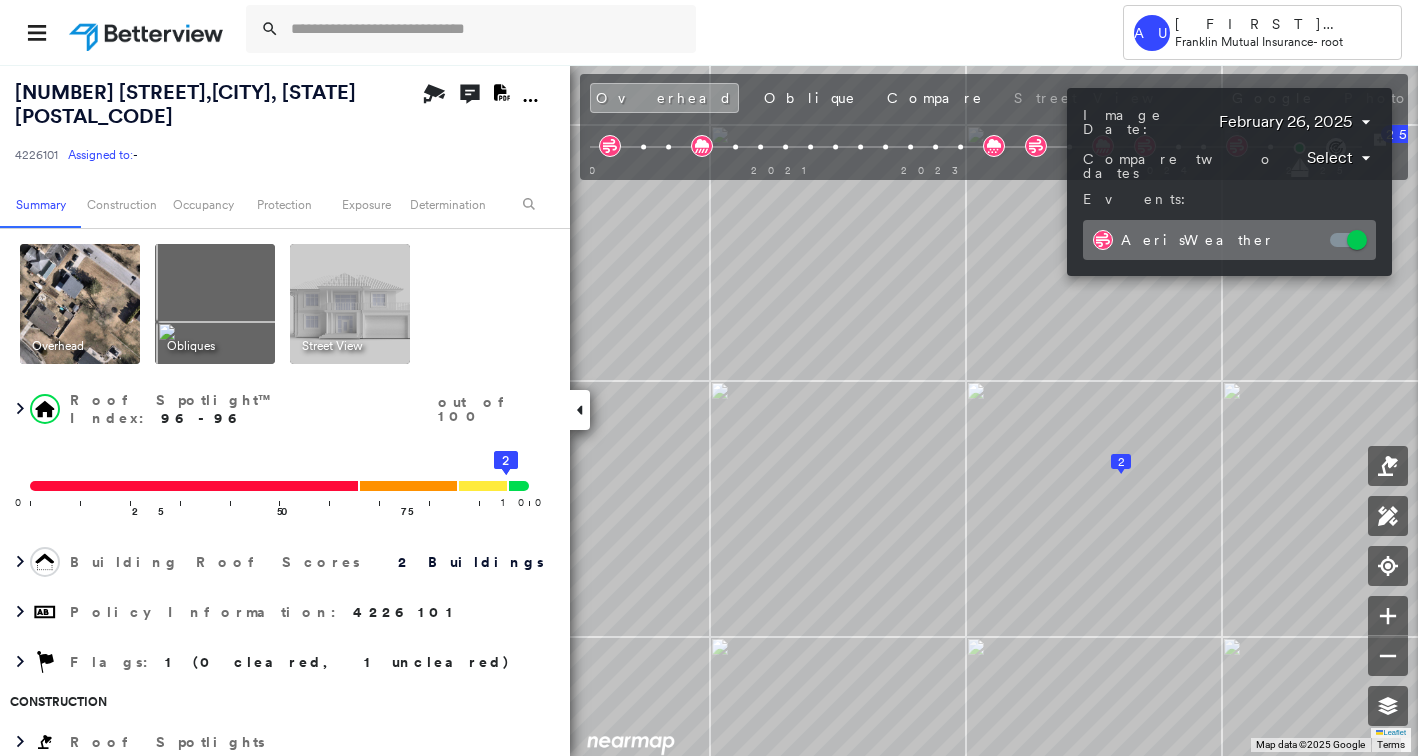 click at bounding box center (709, 378) 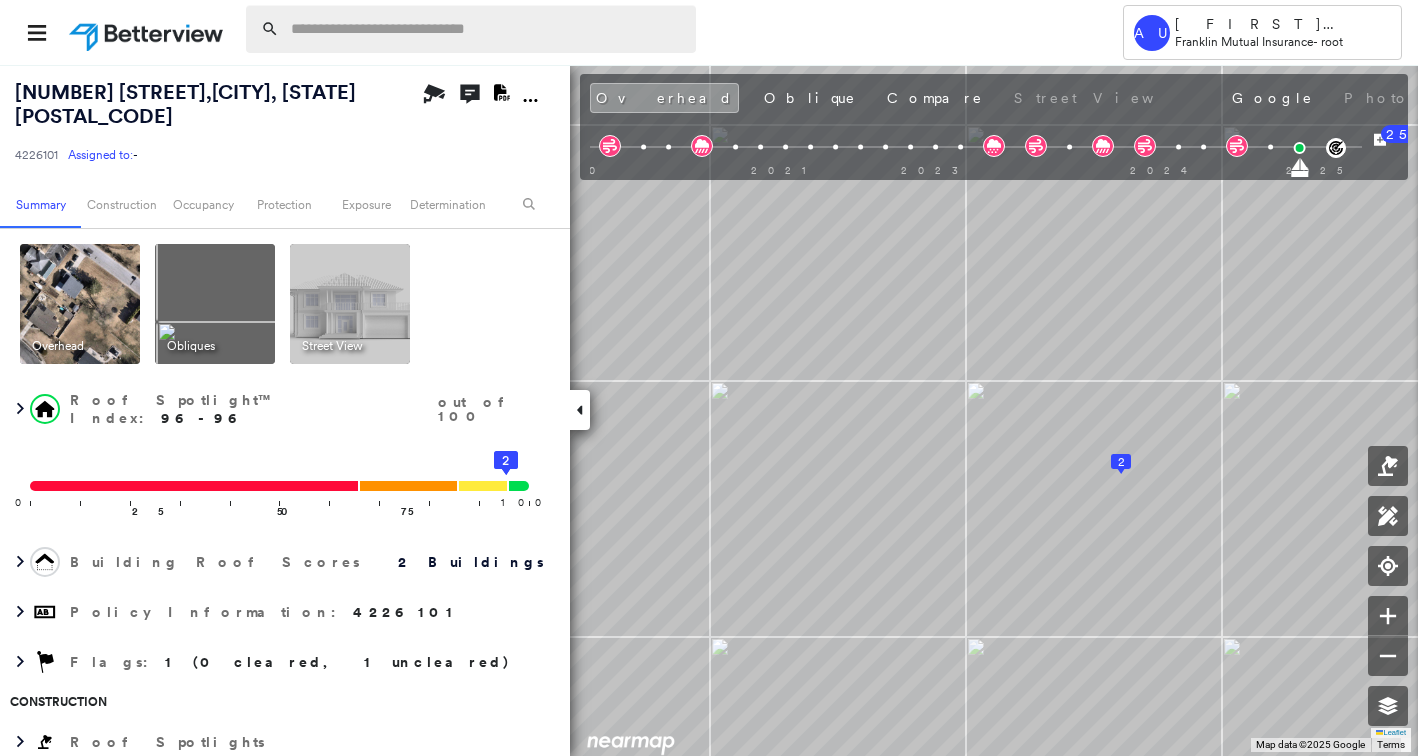 click at bounding box center (487, 29) 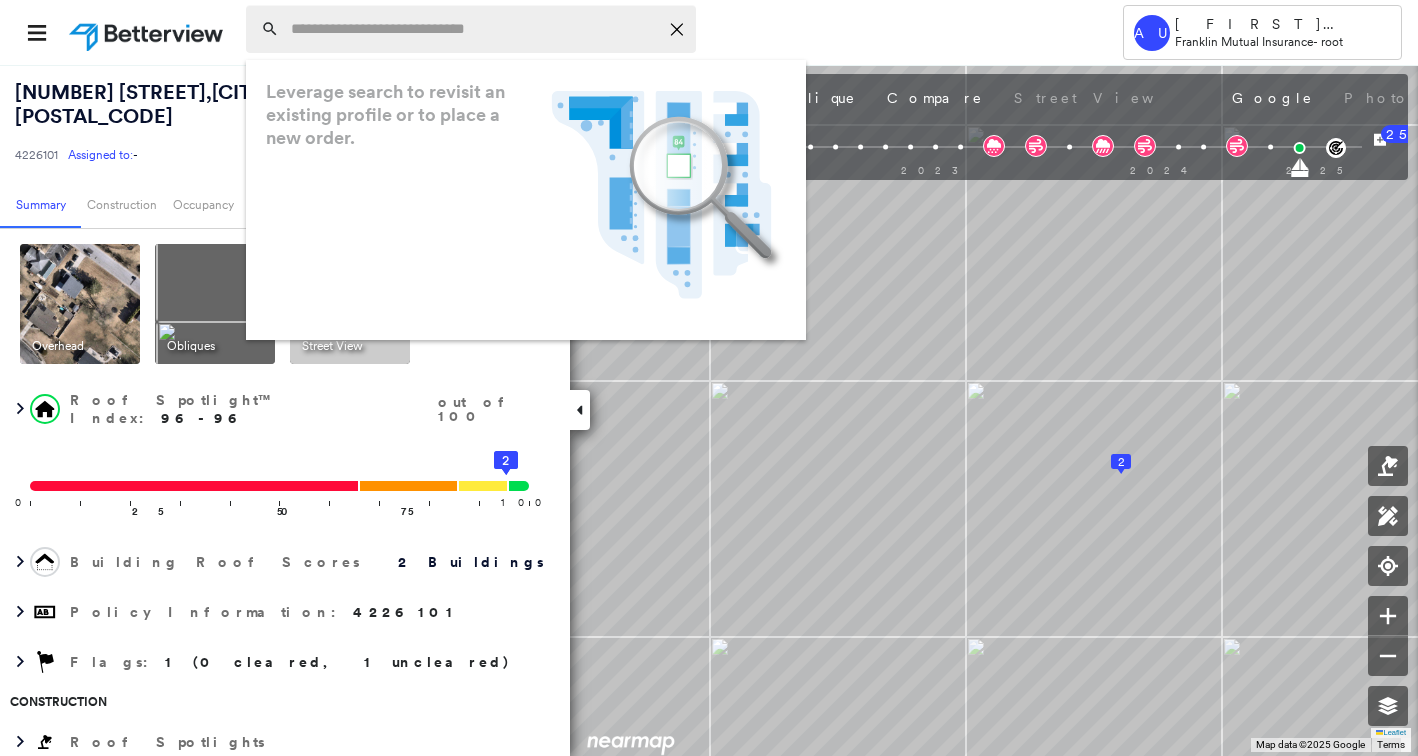 paste on "**********" 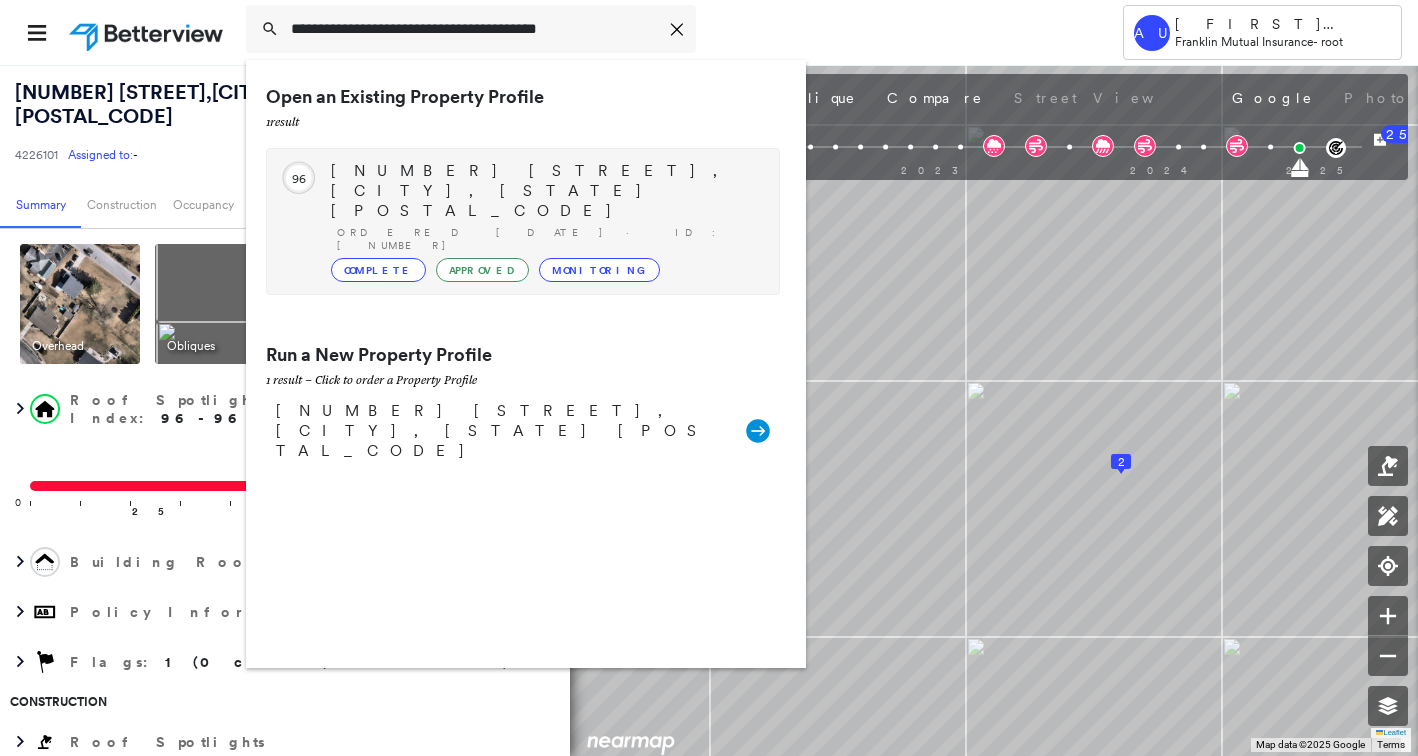 type on "**********" 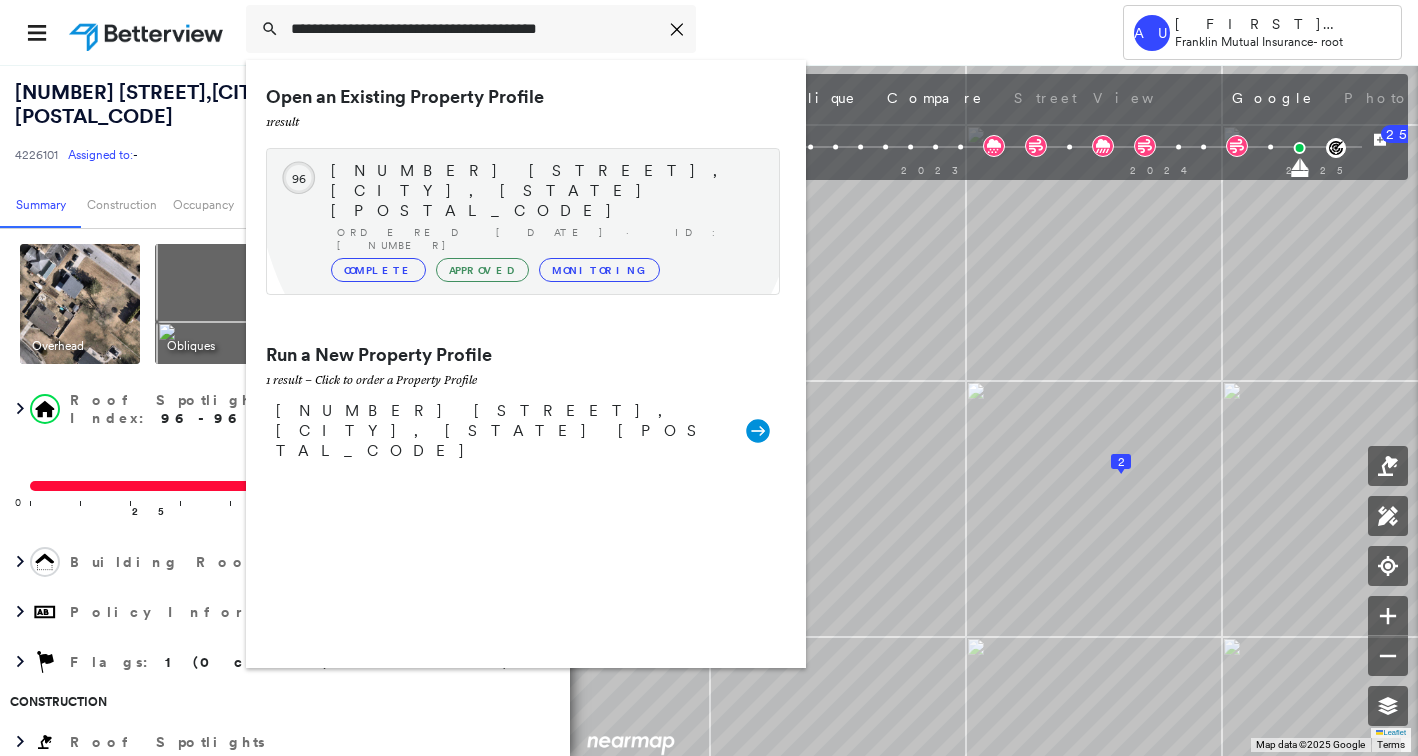 click on "[NUMBER] [STREET], [CITY], [STATE] [POSTAL_CODE]" at bounding box center (545, 191) 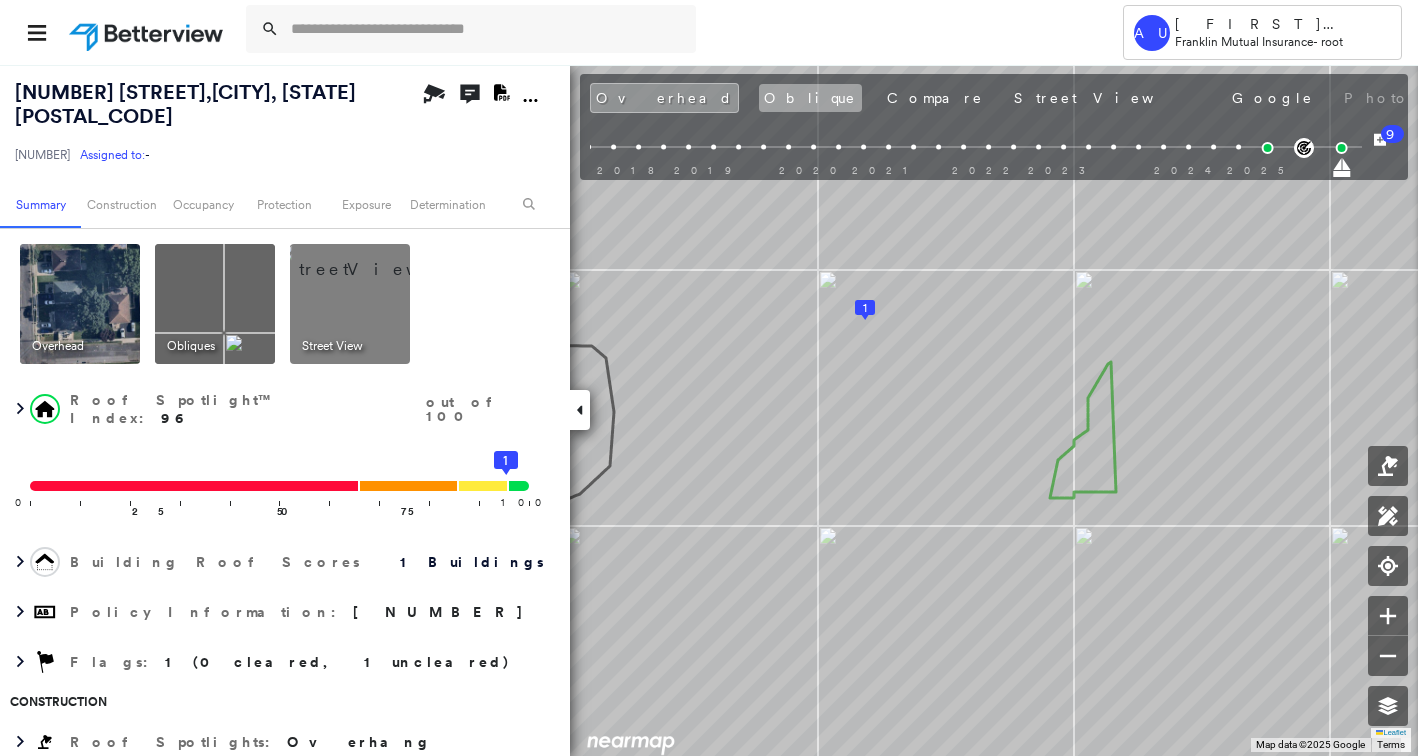 click on "Oblique" at bounding box center [810, 98] 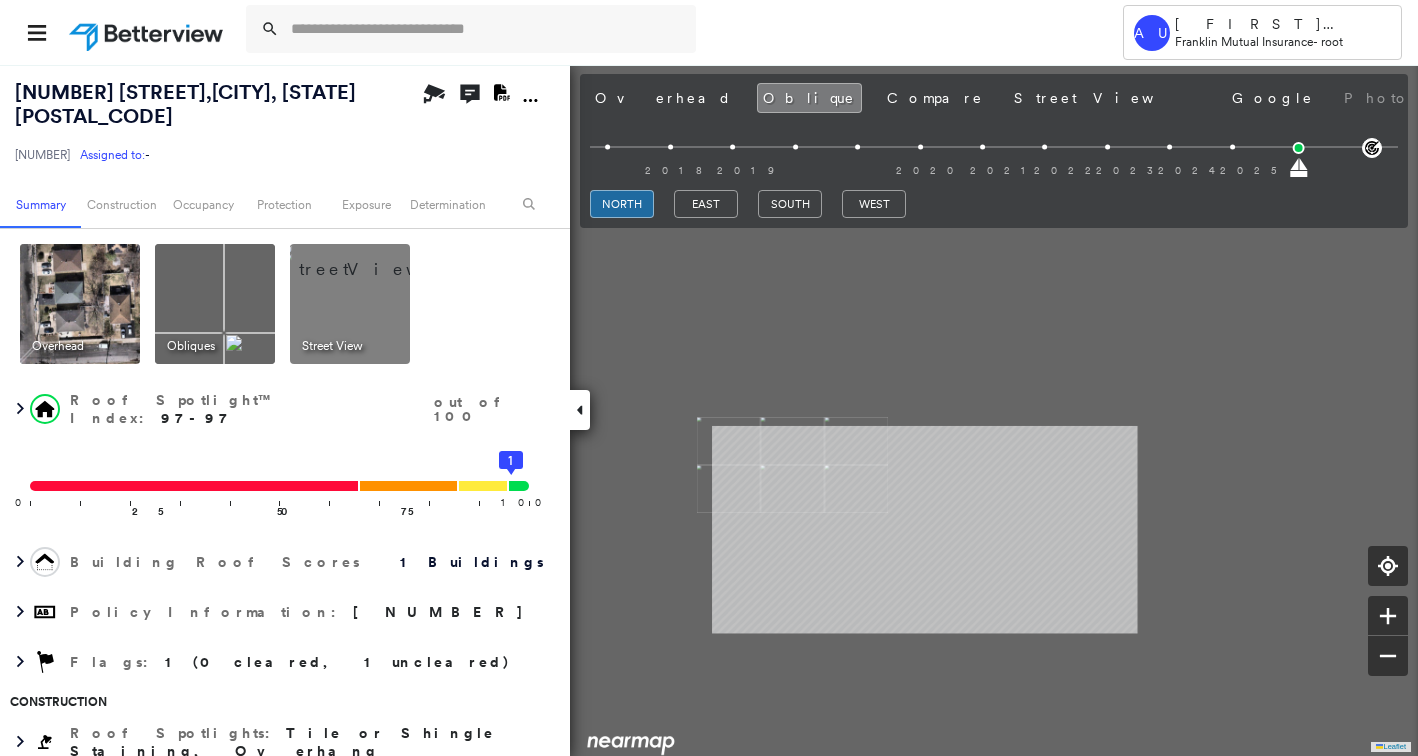 type 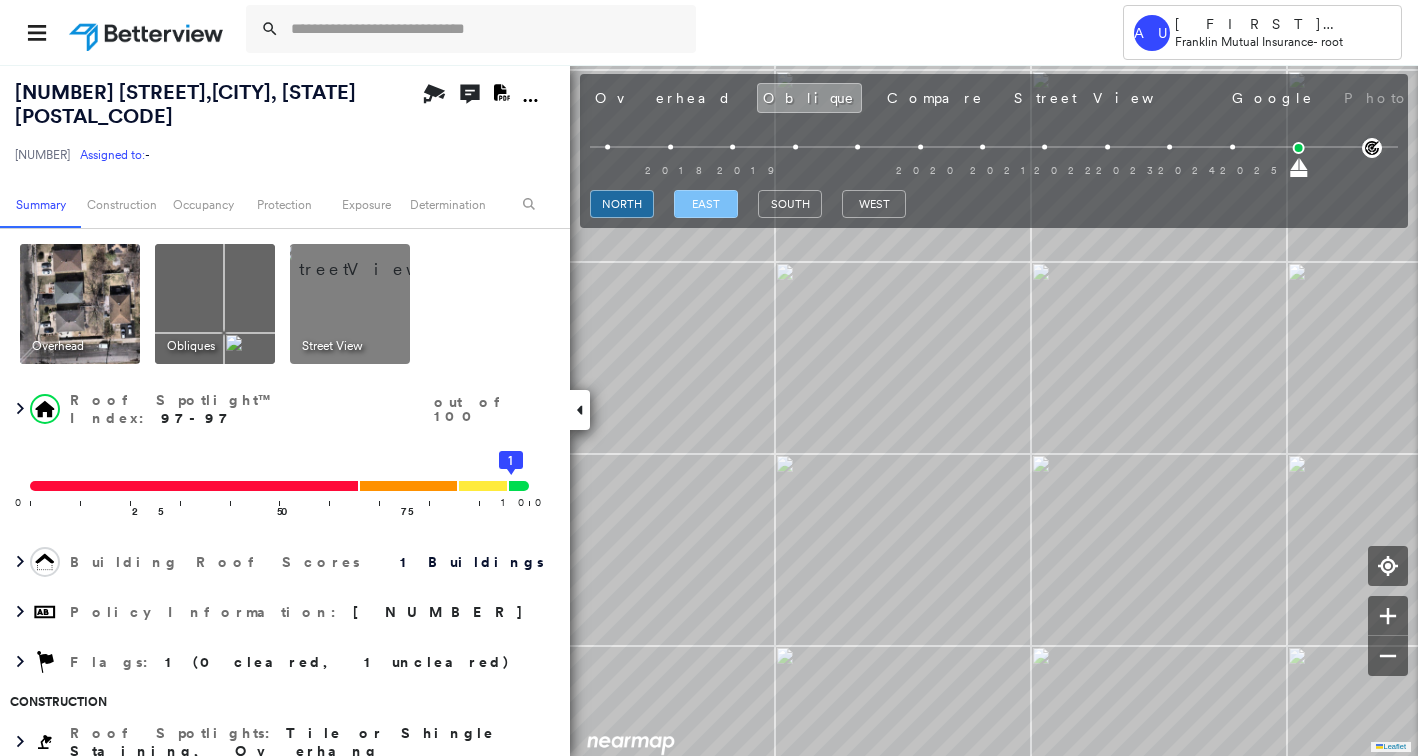 drag, startPoint x: 716, startPoint y: 199, endPoint x: 732, endPoint y: 215, distance: 22.627417 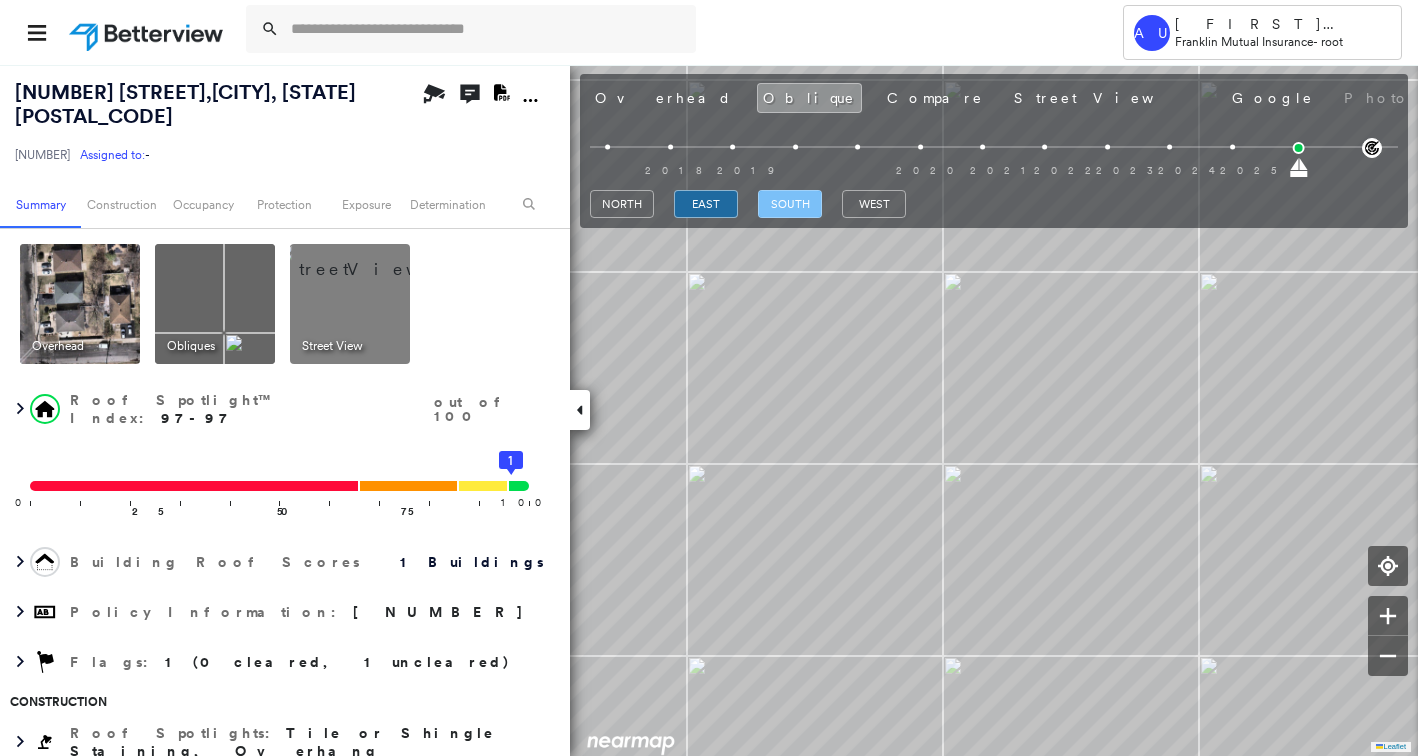click on "south" at bounding box center (790, 204) 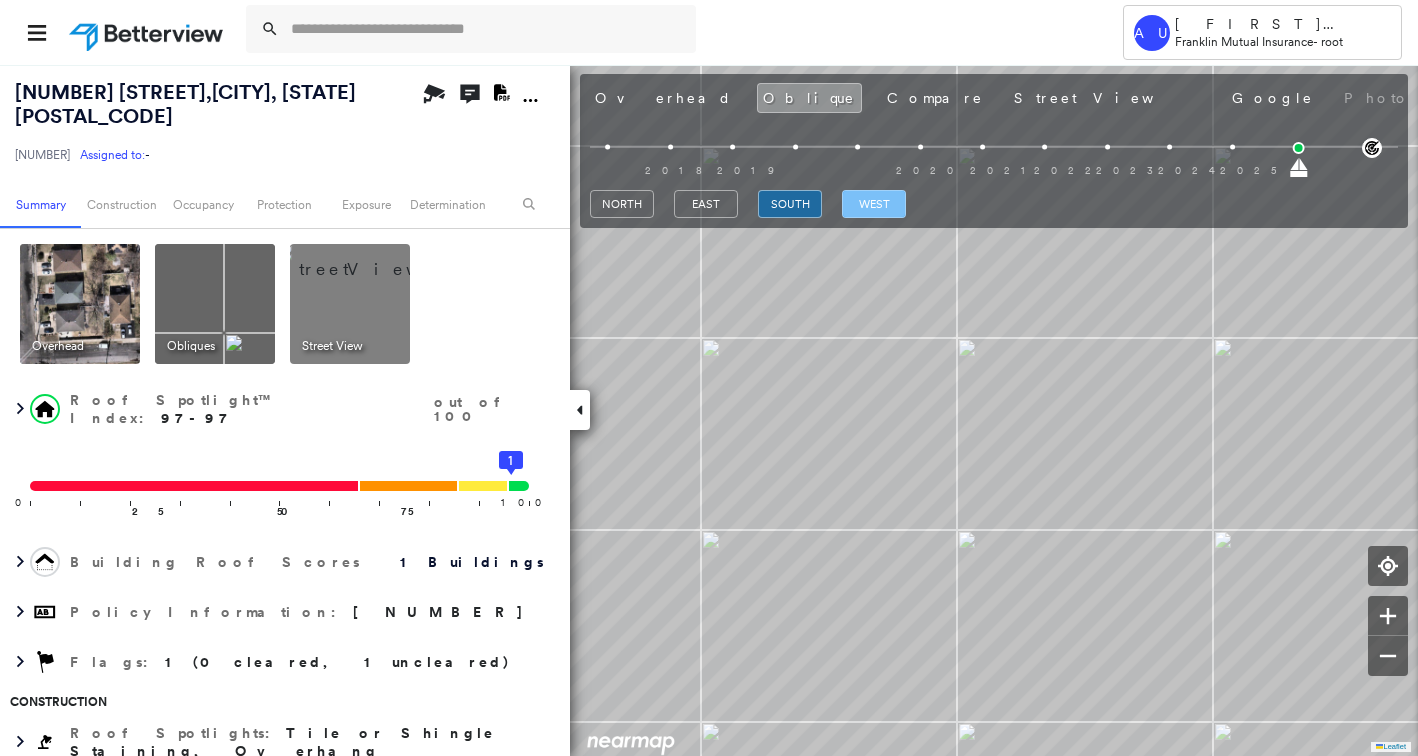 click on "west" at bounding box center (874, 204) 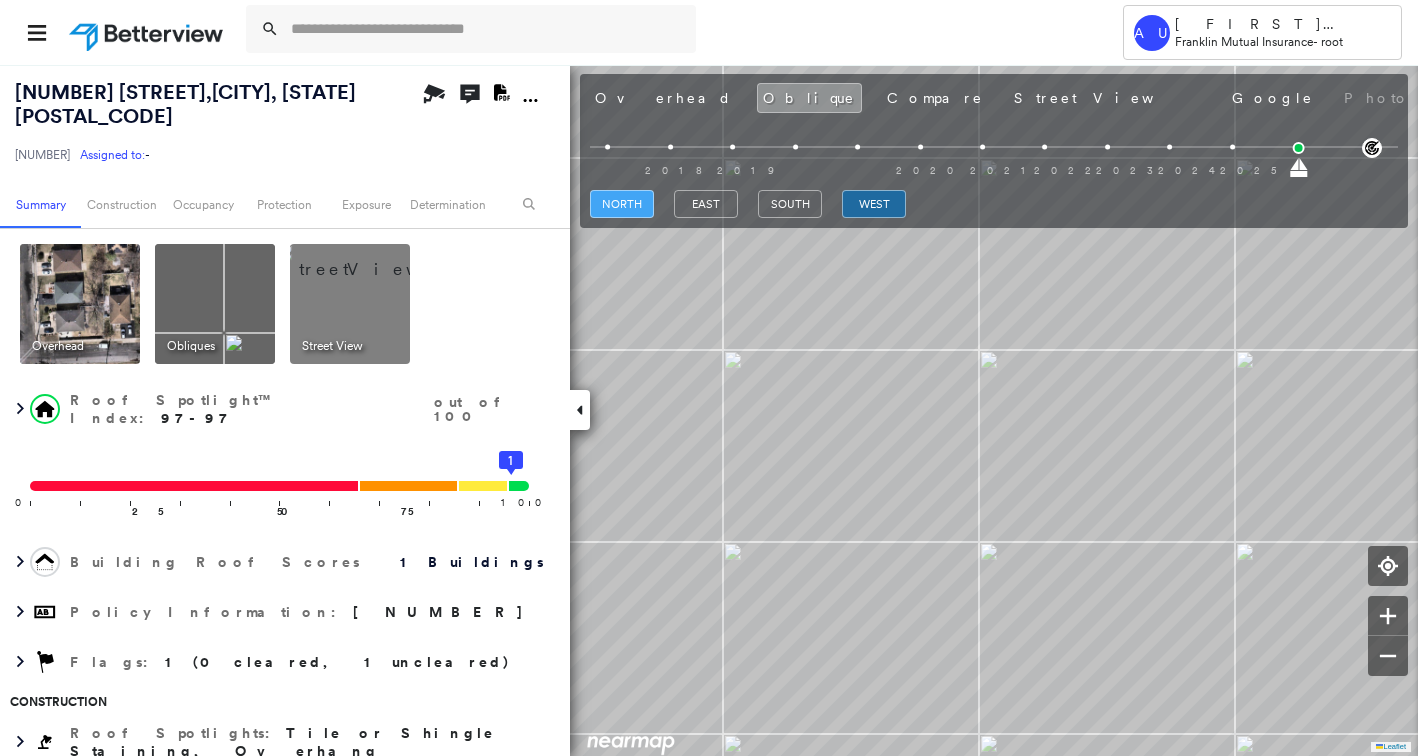 click on "north" at bounding box center (622, 204) 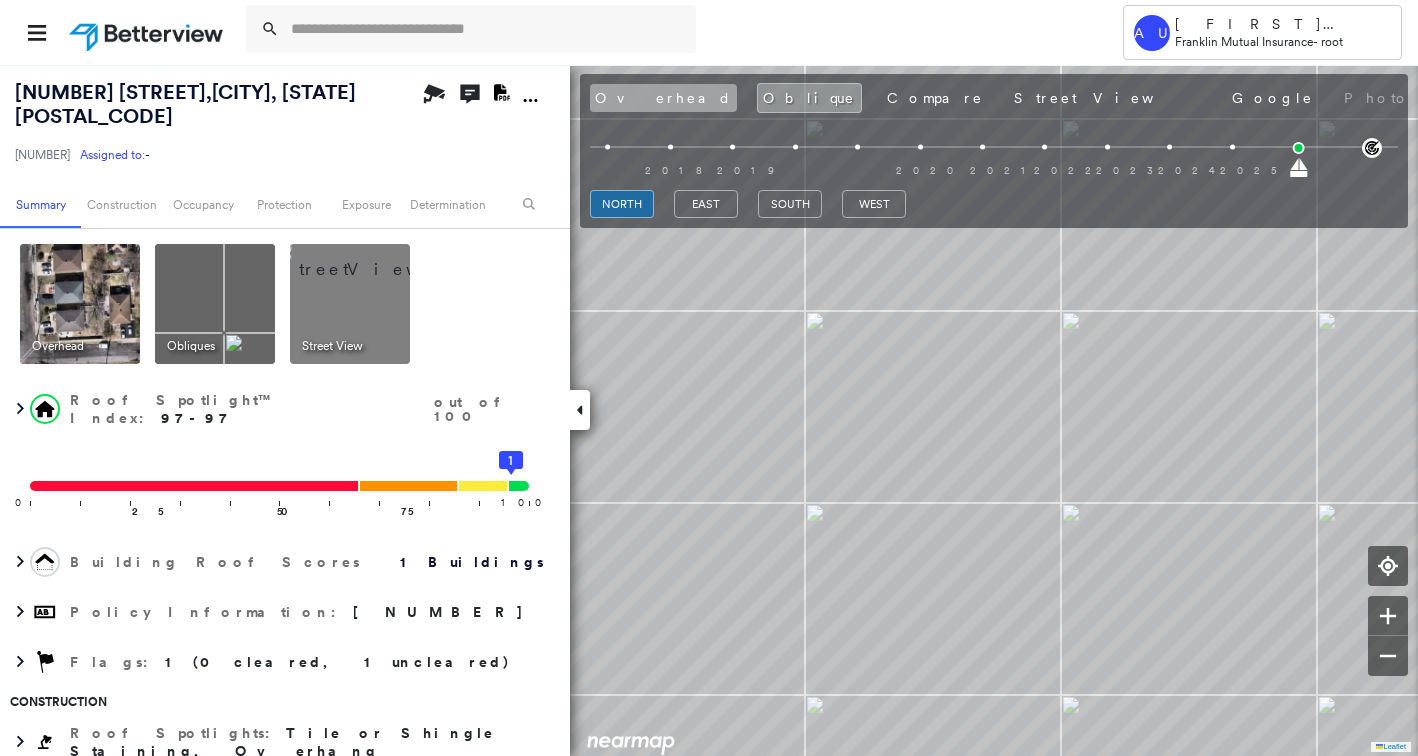 click on "Overhead" at bounding box center (663, 98) 